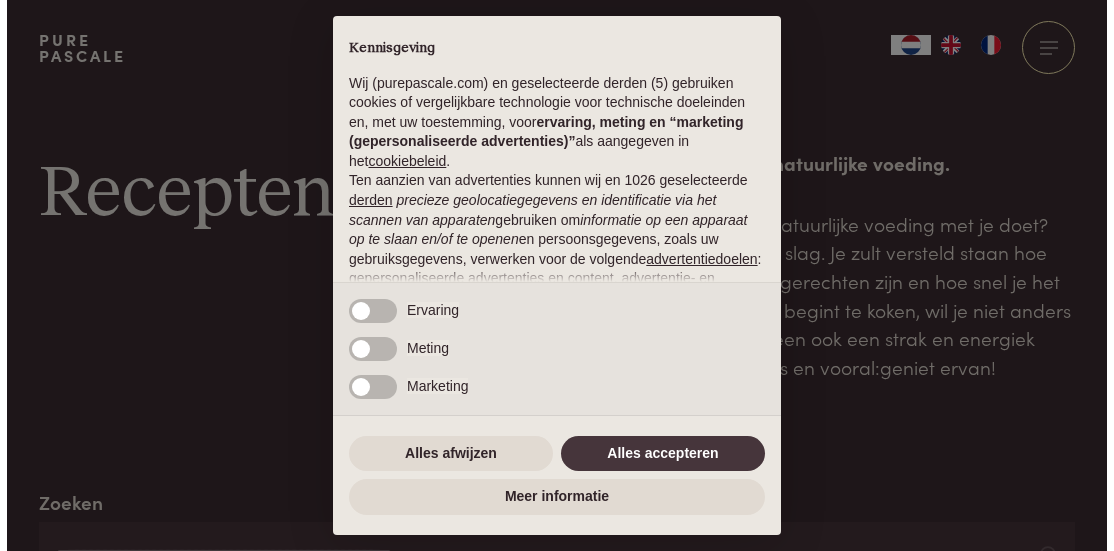 scroll, scrollTop: 0, scrollLeft: 0, axis: both 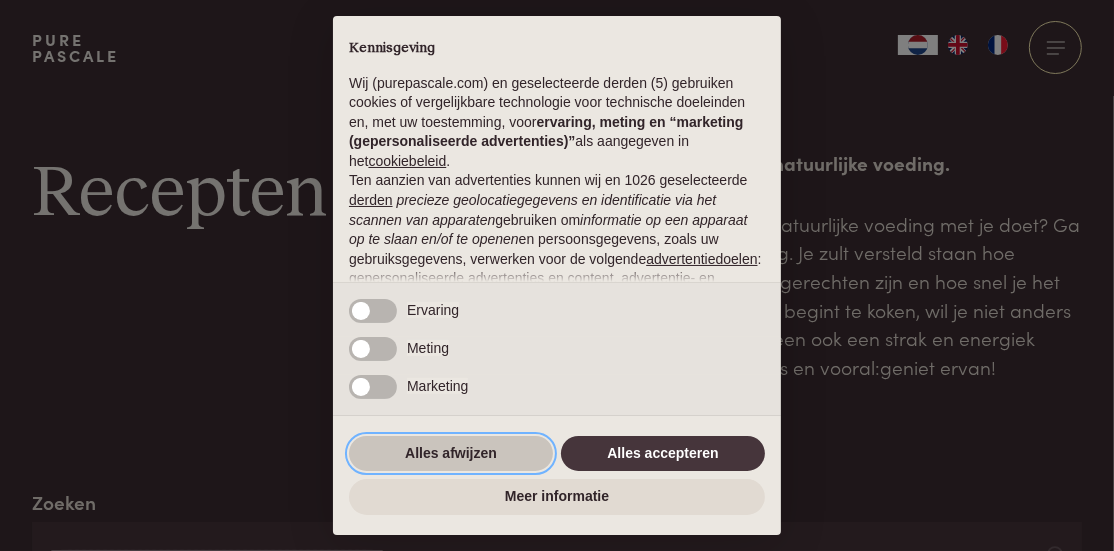 click on "Alles afwijzen" at bounding box center (451, 454) 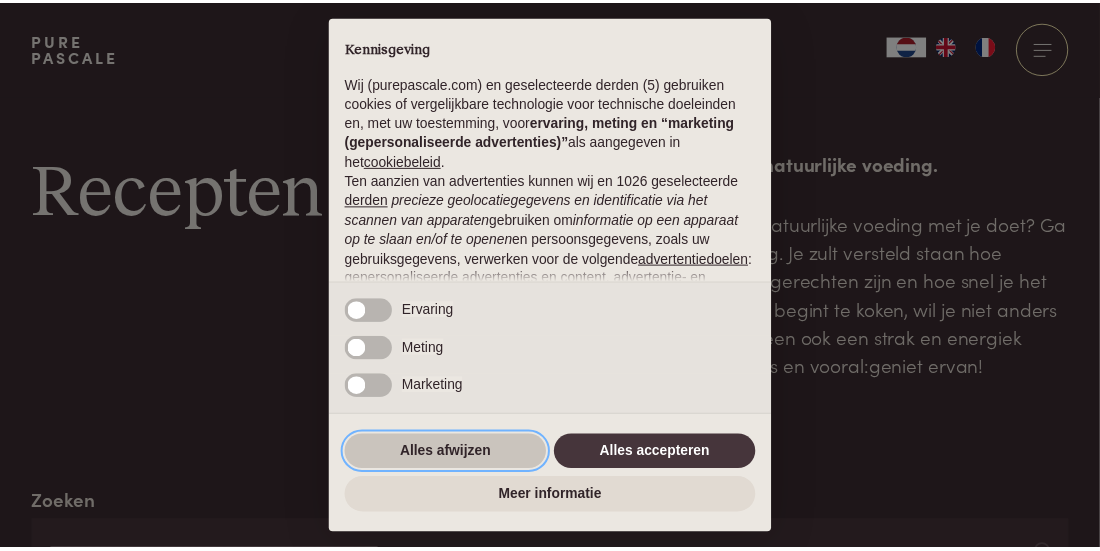 scroll, scrollTop: 252, scrollLeft: 0, axis: vertical 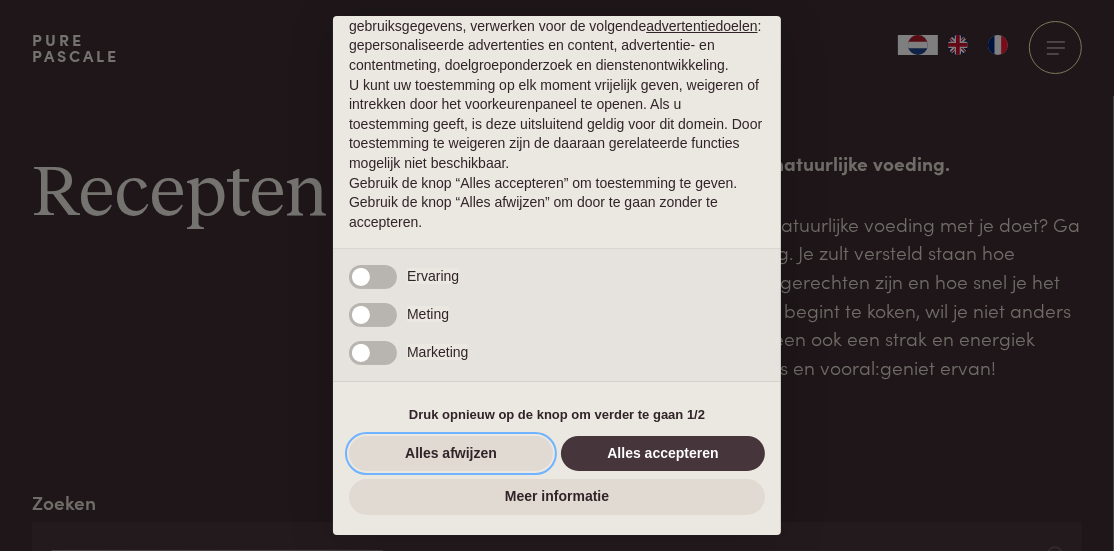 click on "Alles afwijzen" at bounding box center [451, 454] 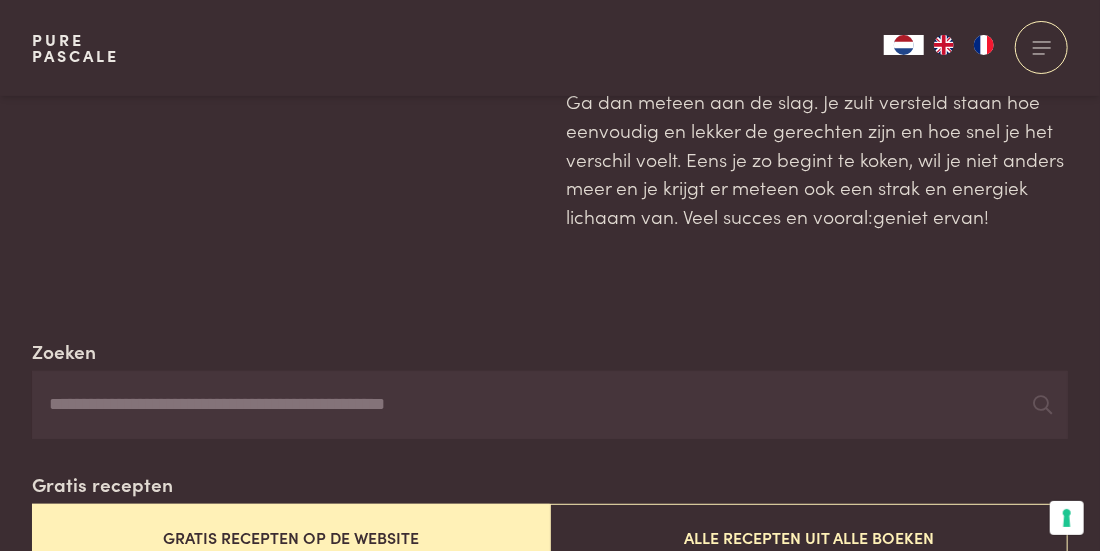 scroll, scrollTop: 303, scrollLeft: 0, axis: vertical 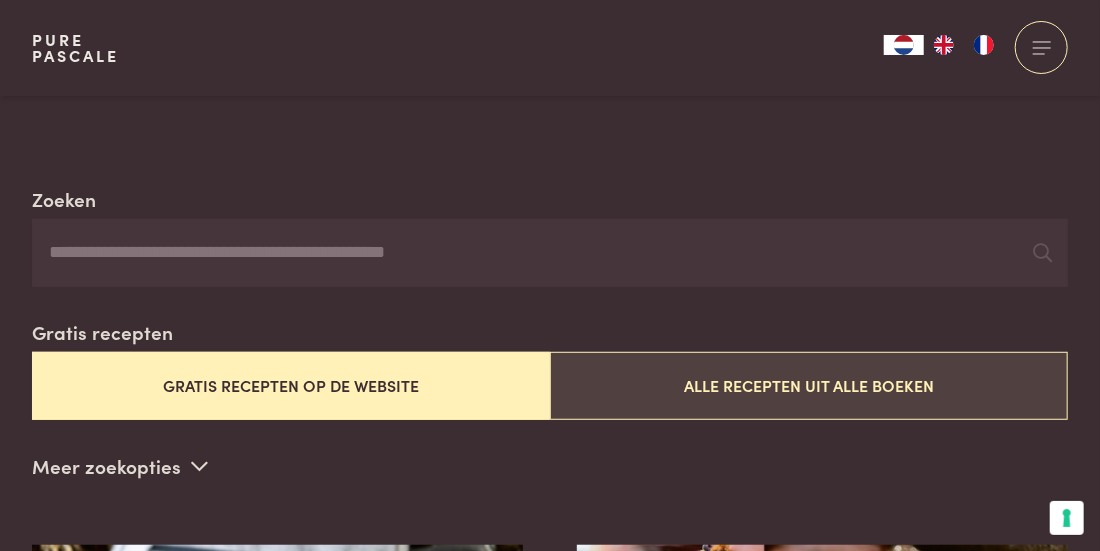 click on "Alle recepten uit alle boeken" at bounding box center [809, 385] 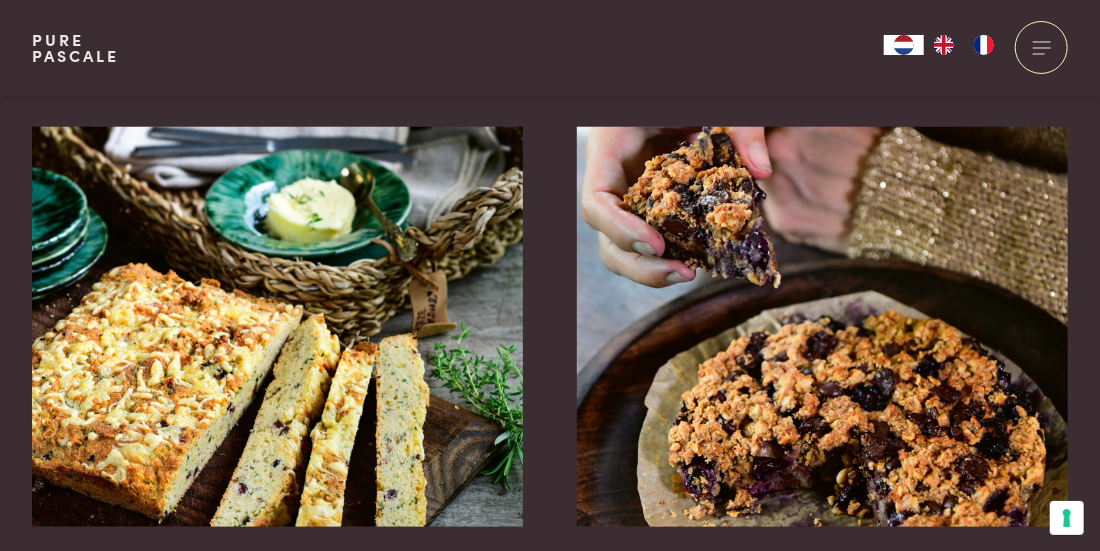 scroll, scrollTop: 639, scrollLeft: 0, axis: vertical 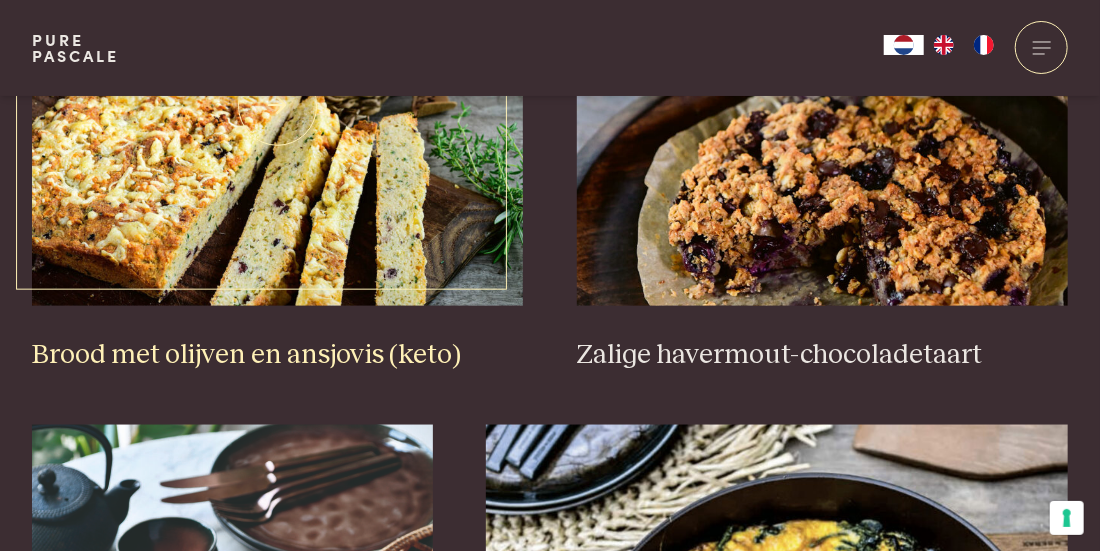 click on "Brood met olijven en ansjovis (keto)" at bounding box center [278, 355] 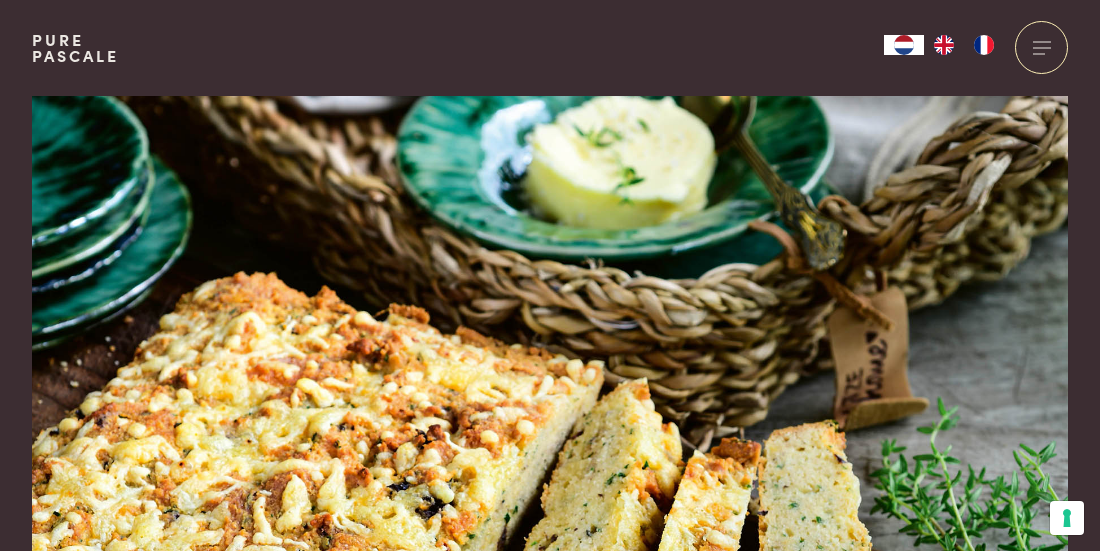scroll, scrollTop: 0, scrollLeft: 0, axis: both 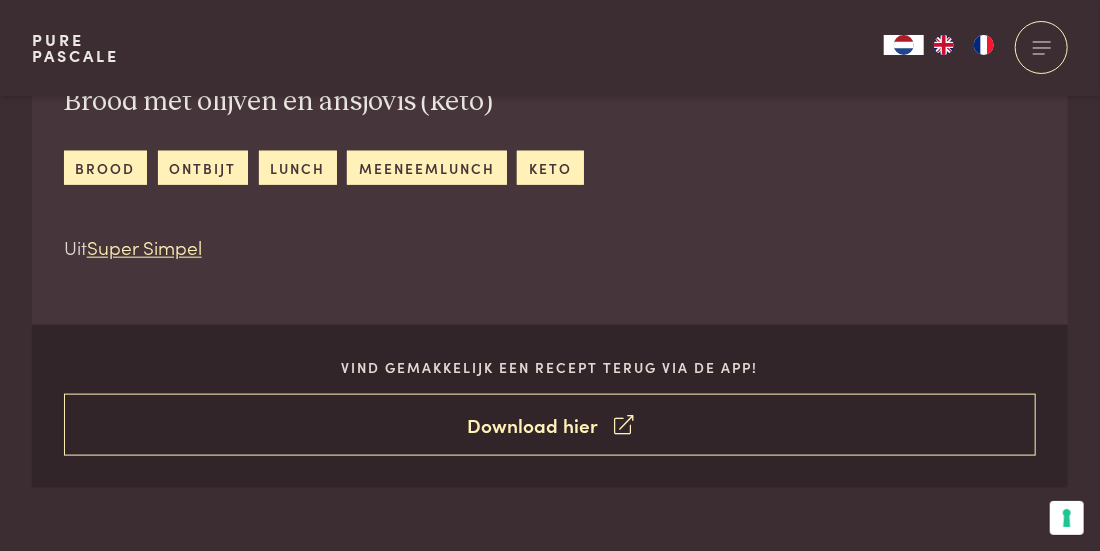 click on "Download hier" at bounding box center (550, 425) 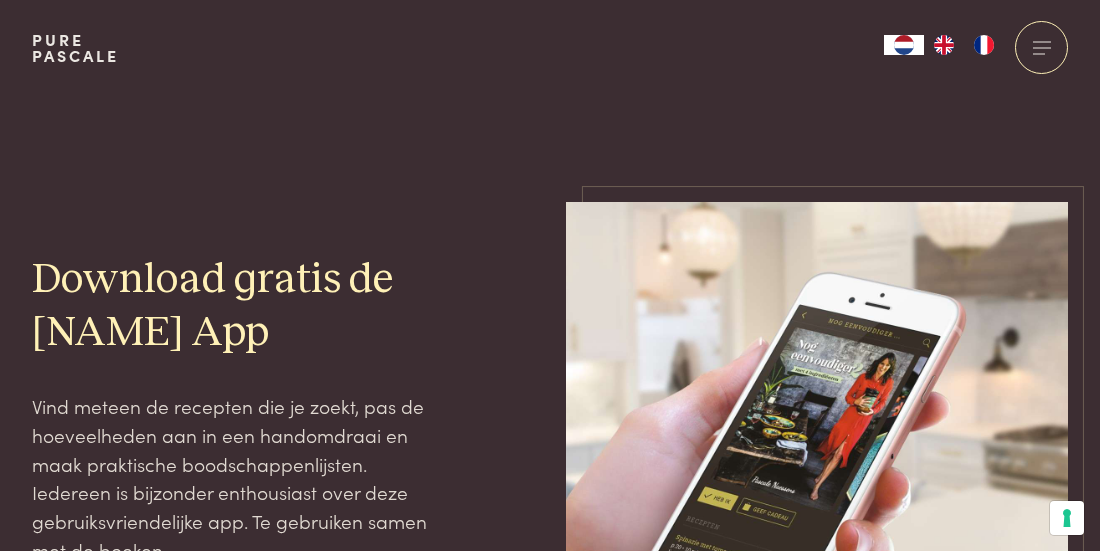 scroll, scrollTop: 0, scrollLeft: 0, axis: both 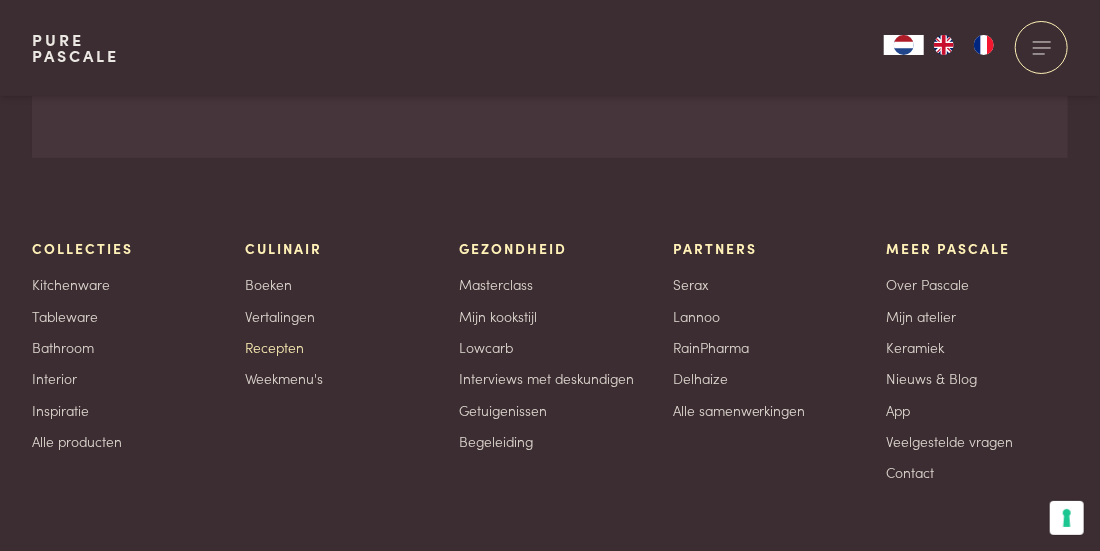 click on "Recepten" at bounding box center [275, 347] 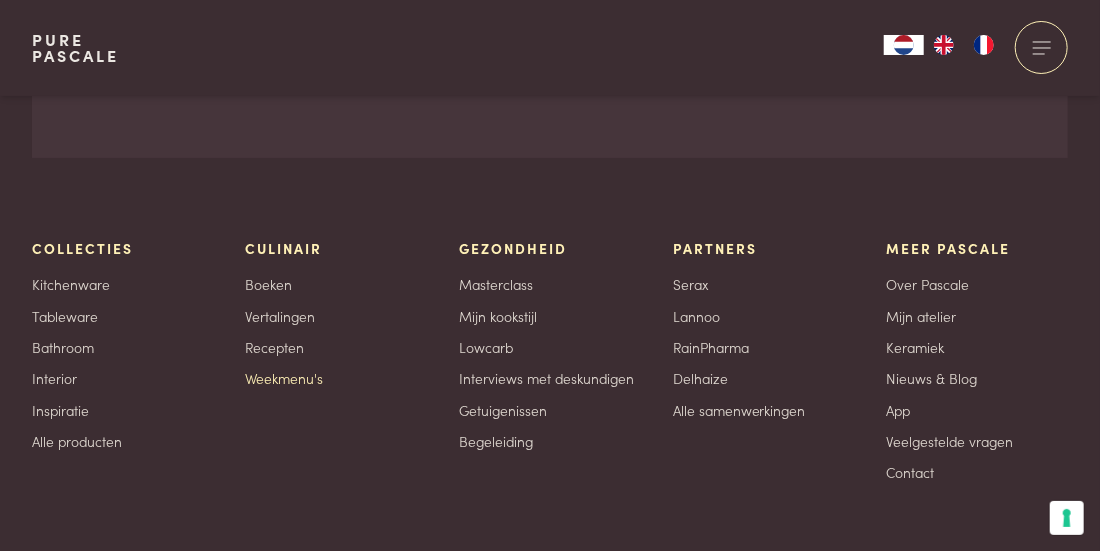 click on "Weekmenu's" at bounding box center (285, 378) 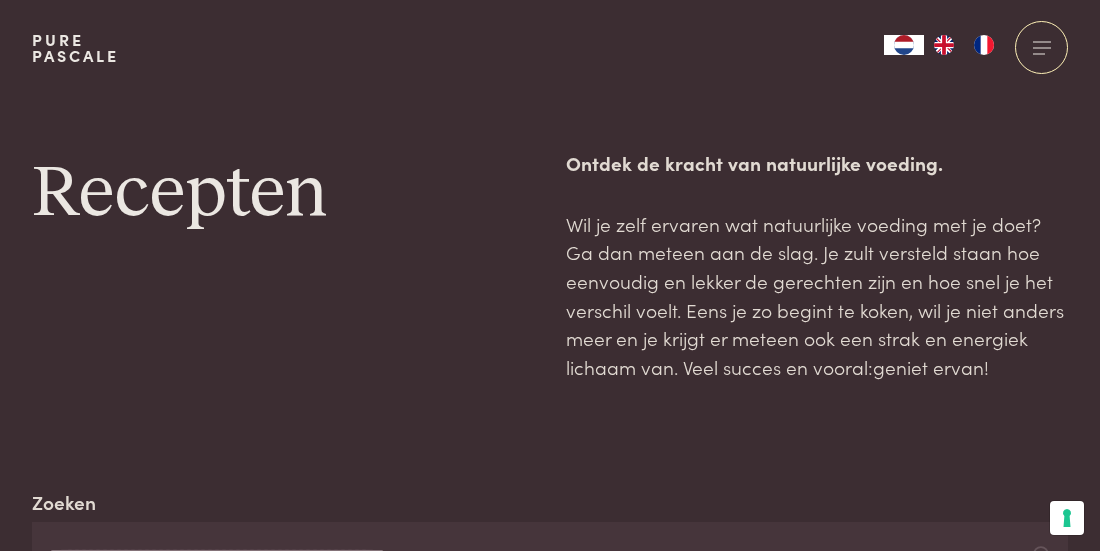 scroll, scrollTop: 0, scrollLeft: 0, axis: both 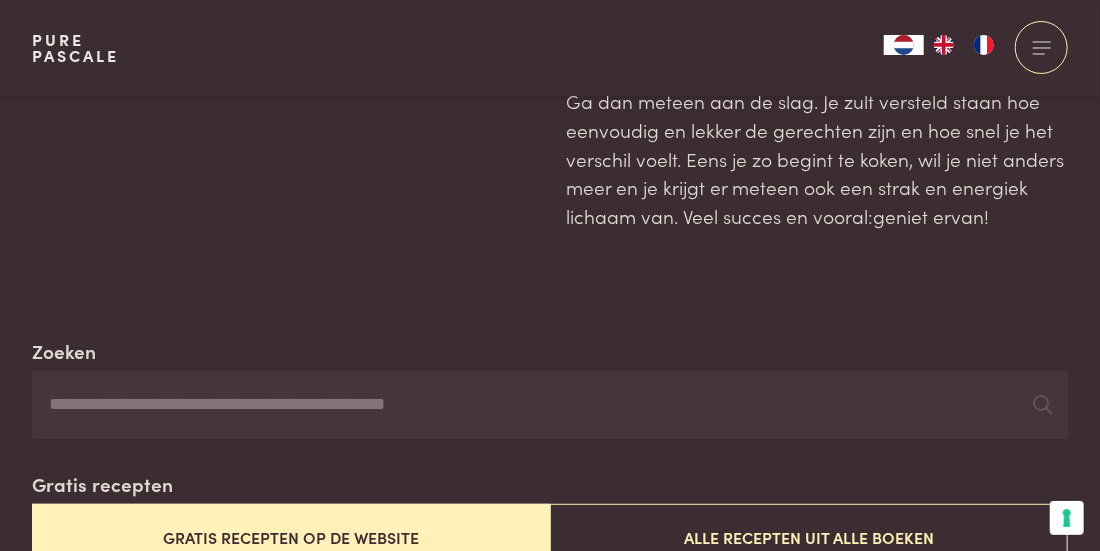click on "Zoeken" at bounding box center [550, 405] 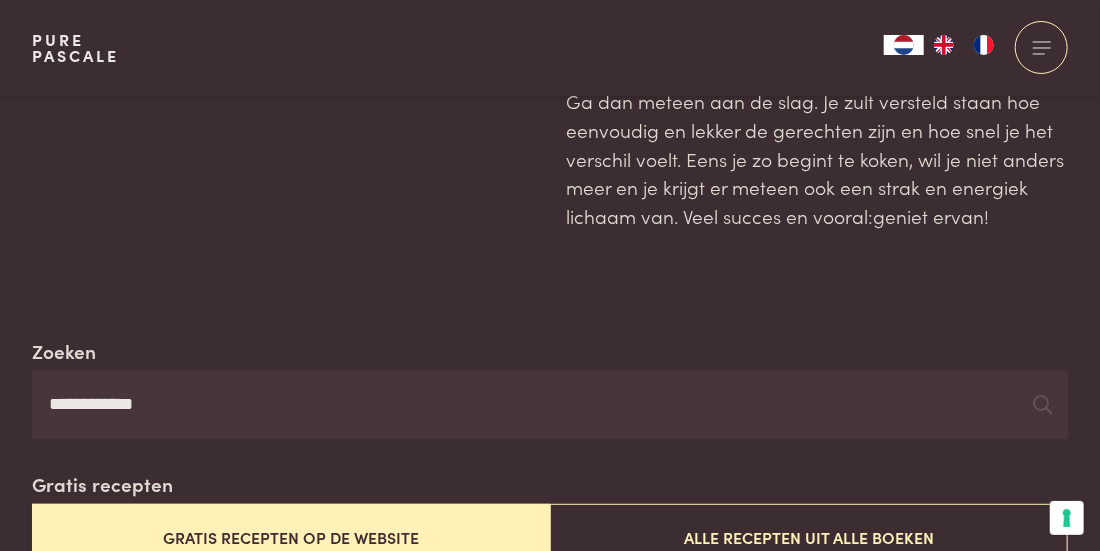 type on "**********" 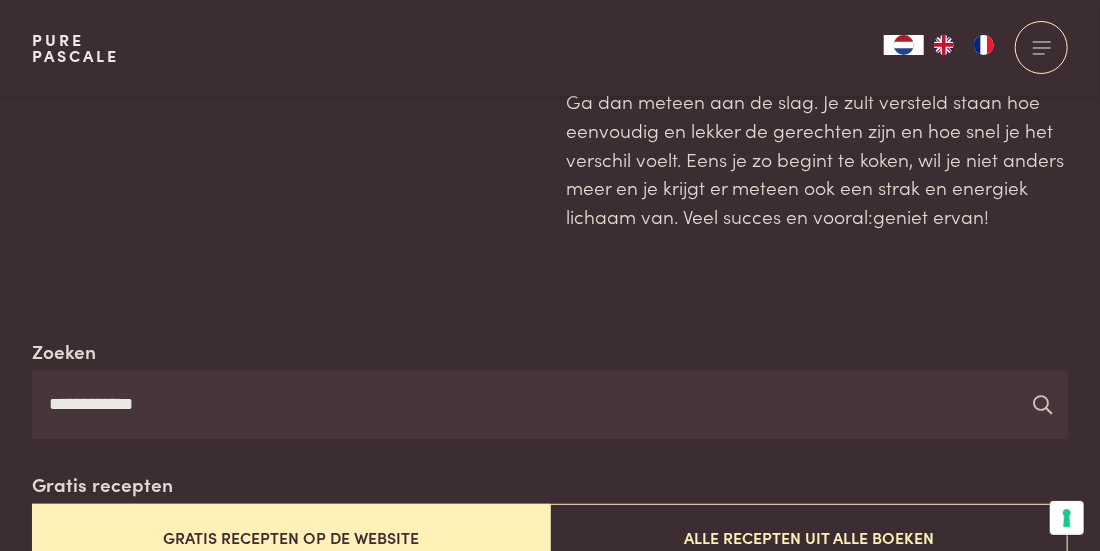 click at bounding box center (1042, 404) 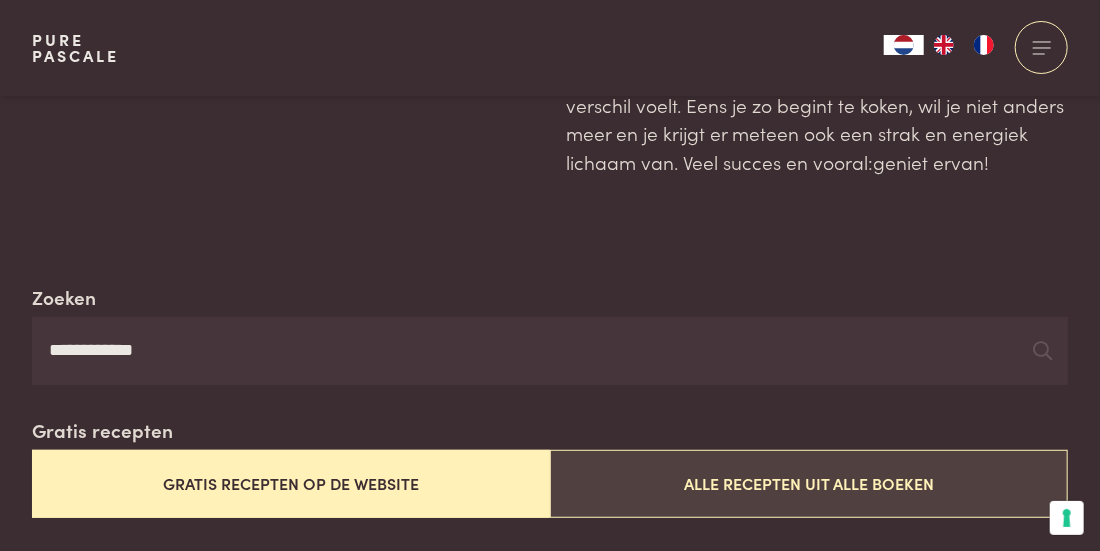 scroll, scrollTop: 303, scrollLeft: 0, axis: vertical 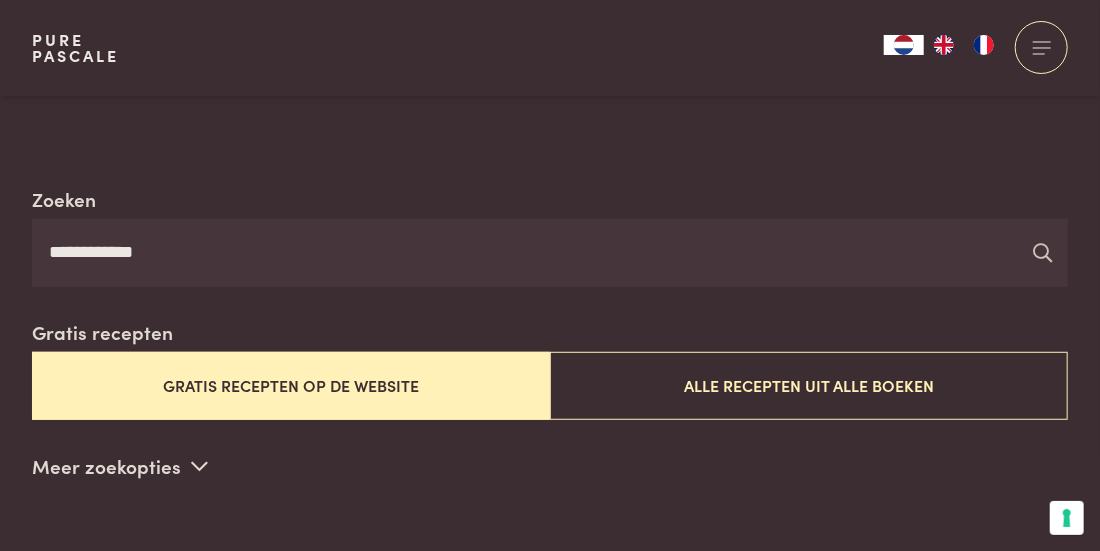 click at bounding box center [1042, 252] 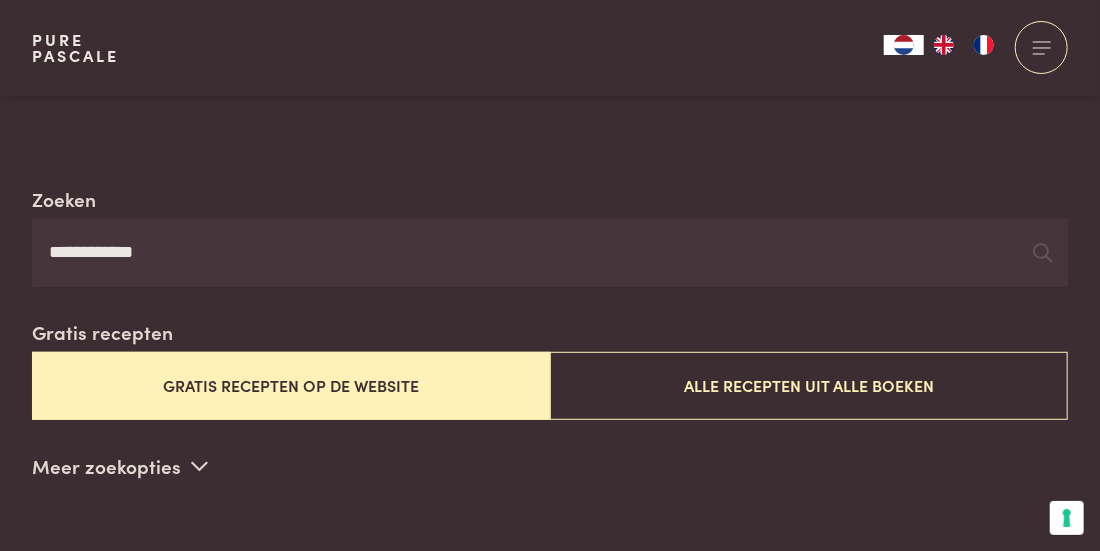click on "Gratis recepten op de website" at bounding box center [291, 385] 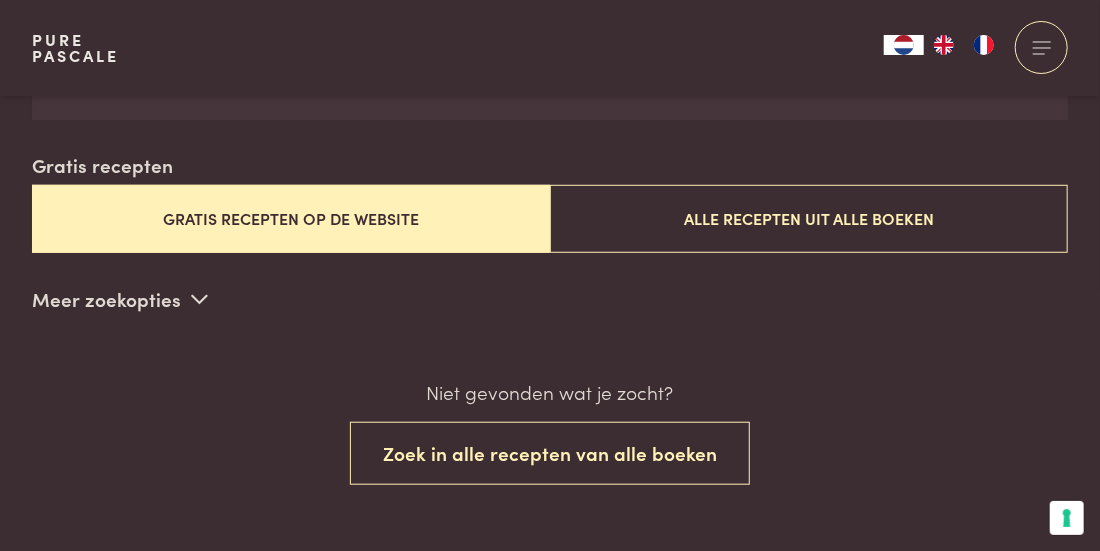 scroll, scrollTop: 472, scrollLeft: 0, axis: vertical 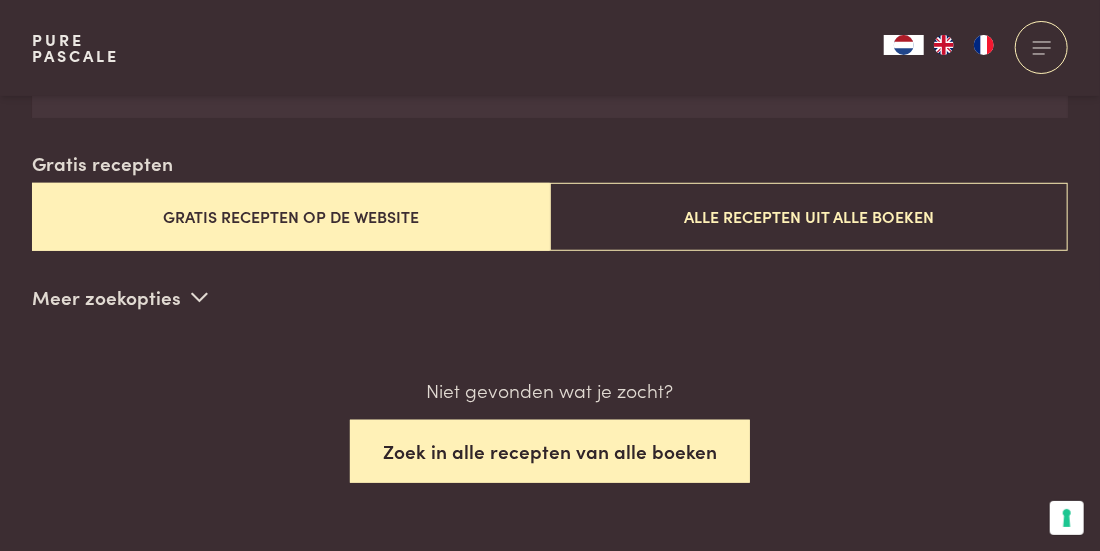 click on "Zoek in  alle recepten van alle boeken" at bounding box center [550, 451] 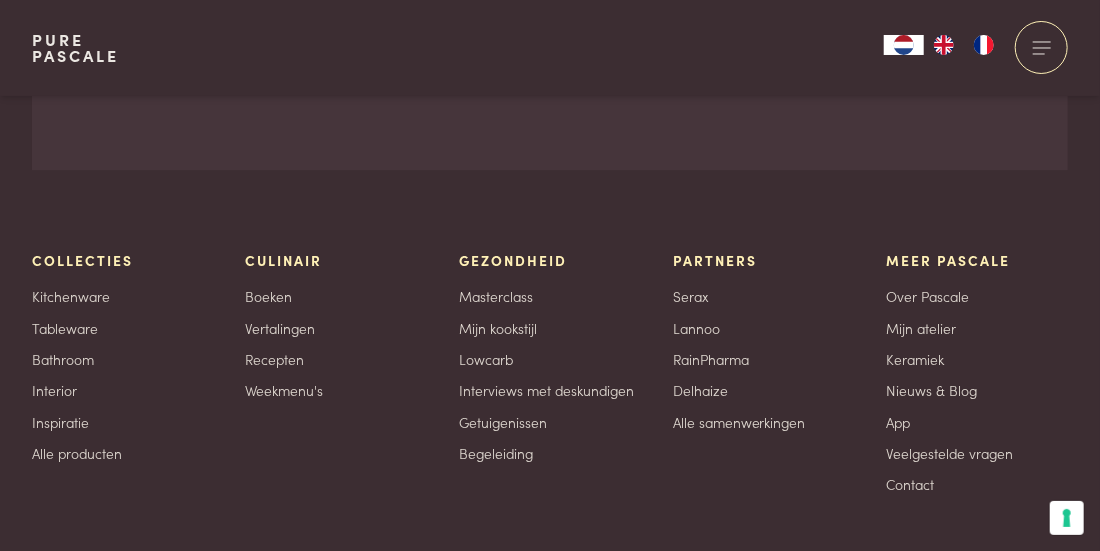 scroll, scrollTop: 5472, scrollLeft: 0, axis: vertical 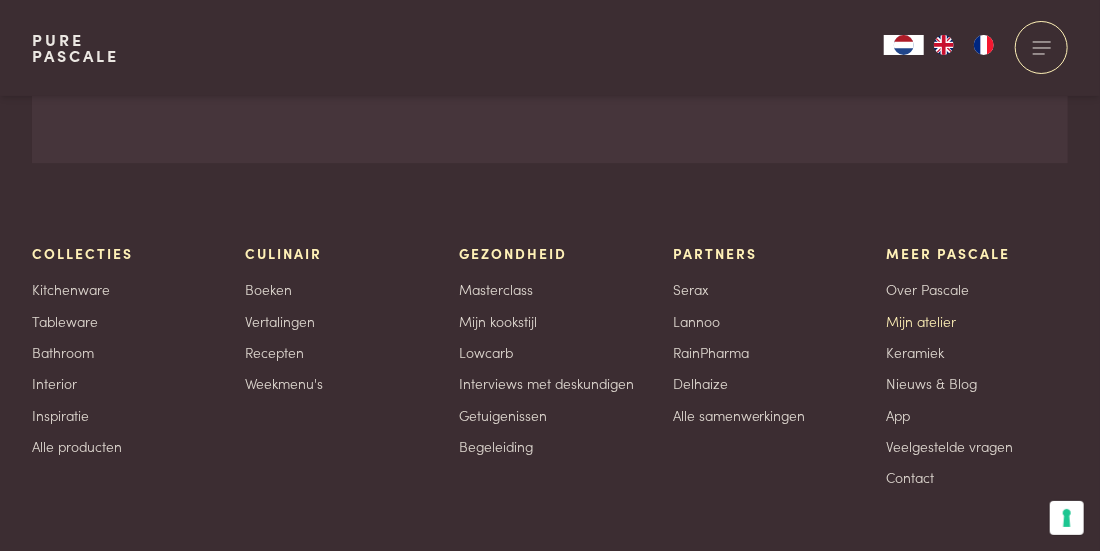 click on "Mijn atelier" at bounding box center (921, 321) 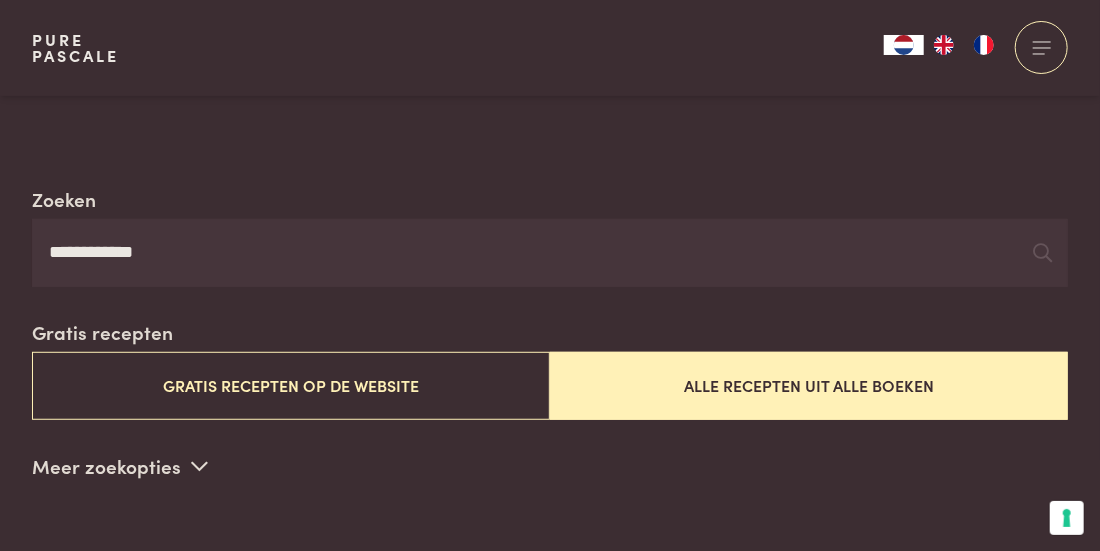 scroll, scrollTop: 151, scrollLeft: 0, axis: vertical 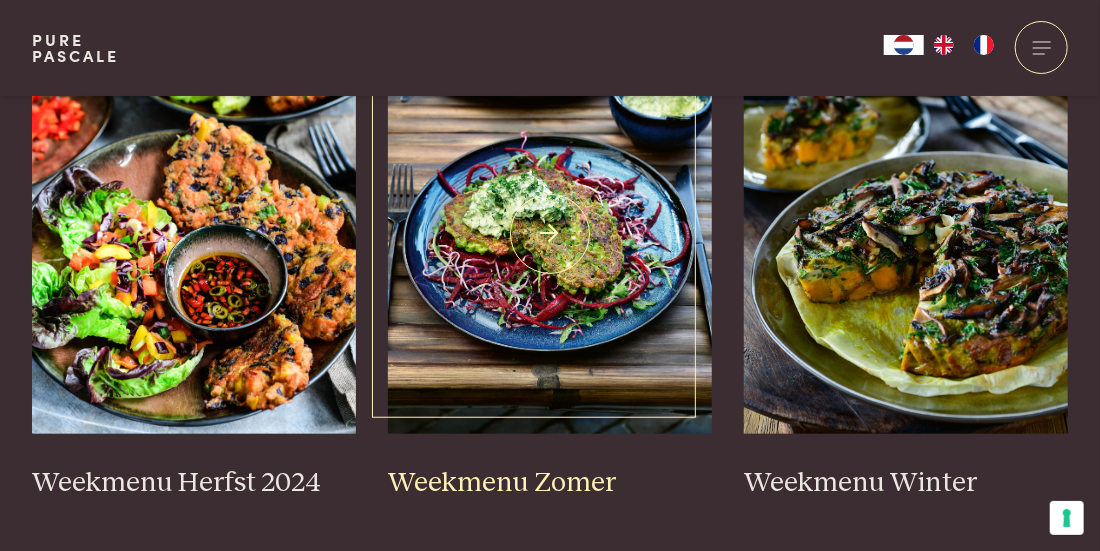 click at bounding box center (550, 234) 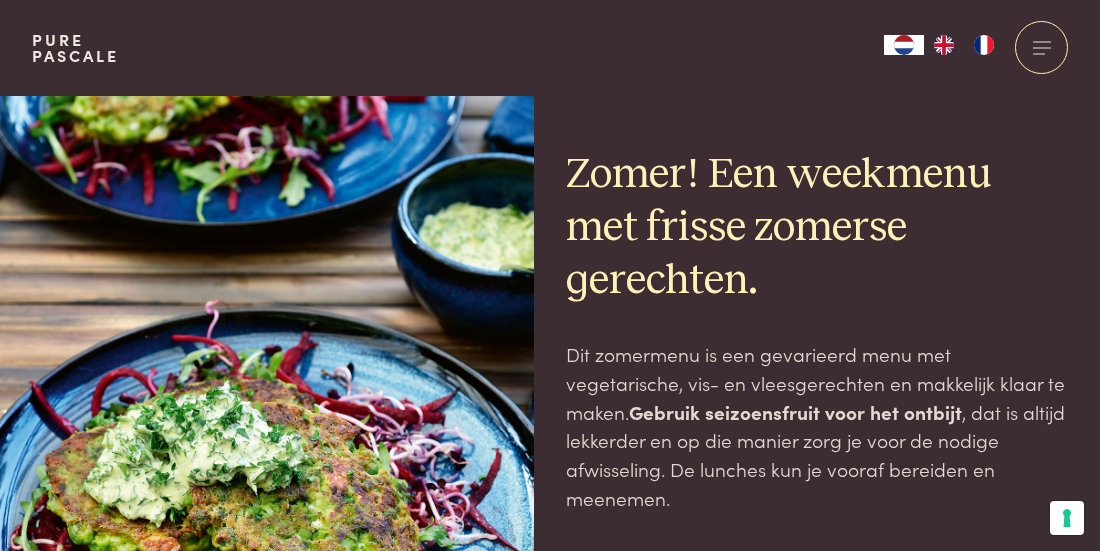 scroll, scrollTop: 0, scrollLeft: 0, axis: both 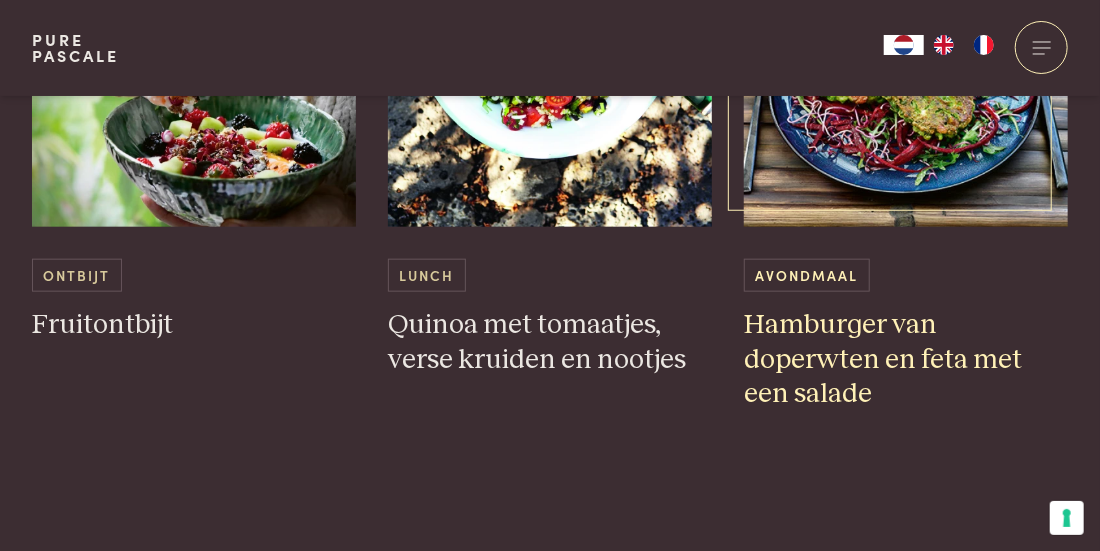 click on "Hamburger van doperwten en feta met een salade" at bounding box center [906, 360] 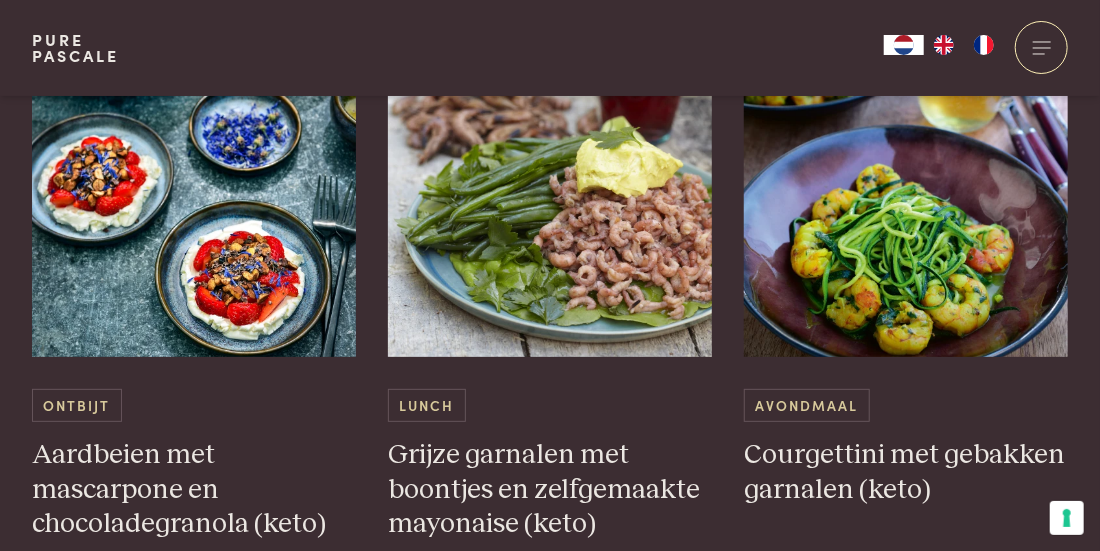 scroll, scrollTop: 6212, scrollLeft: 0, axis: vertical 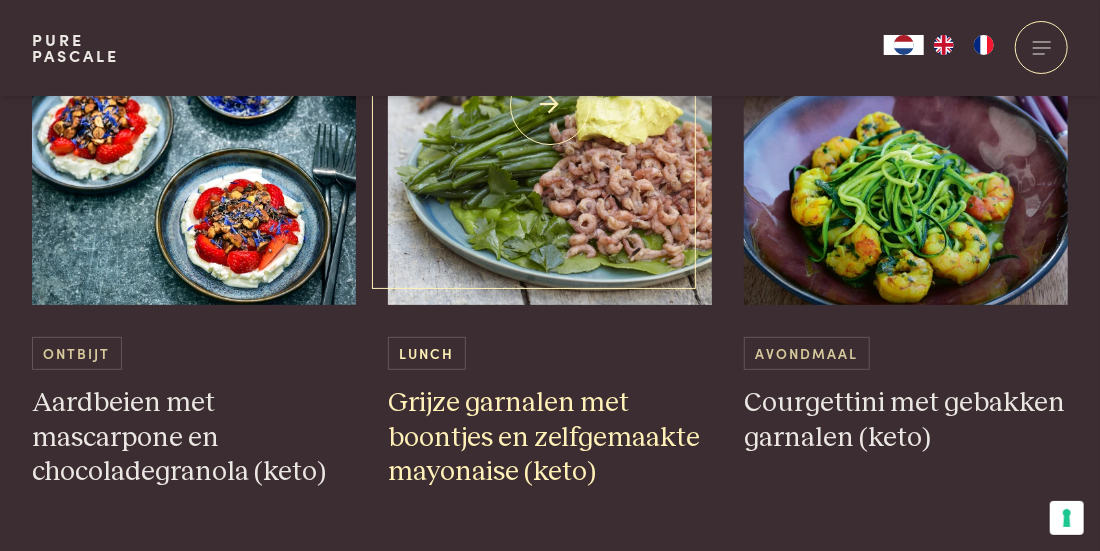 click on "Grijze garnalen met boontjes en zelfgemaakte mayonaise (keto)" at bounding box center (550, 438) 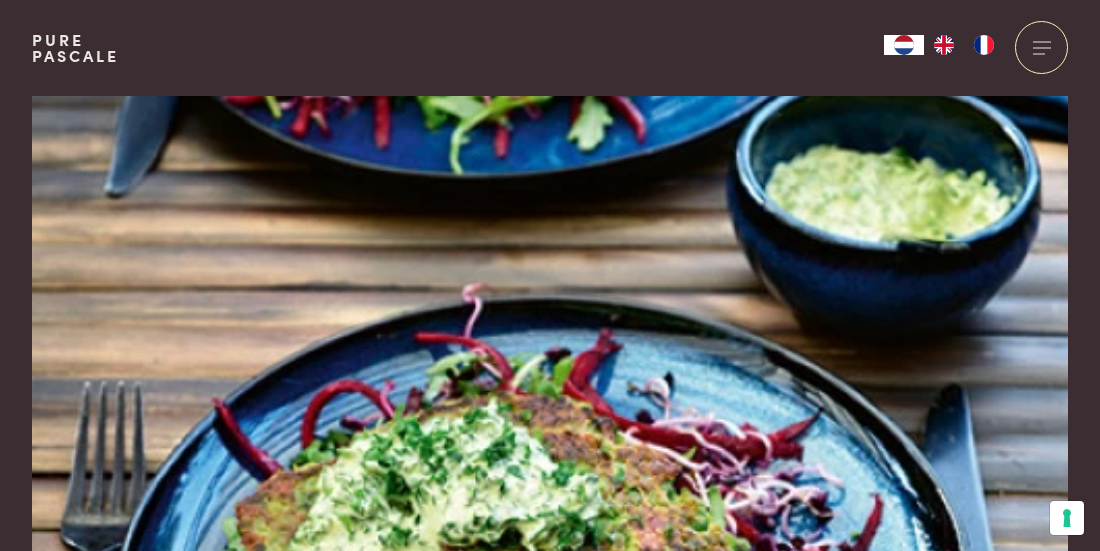 scroll, scrollTop: 0, scrollLeft: 0, axis: both 